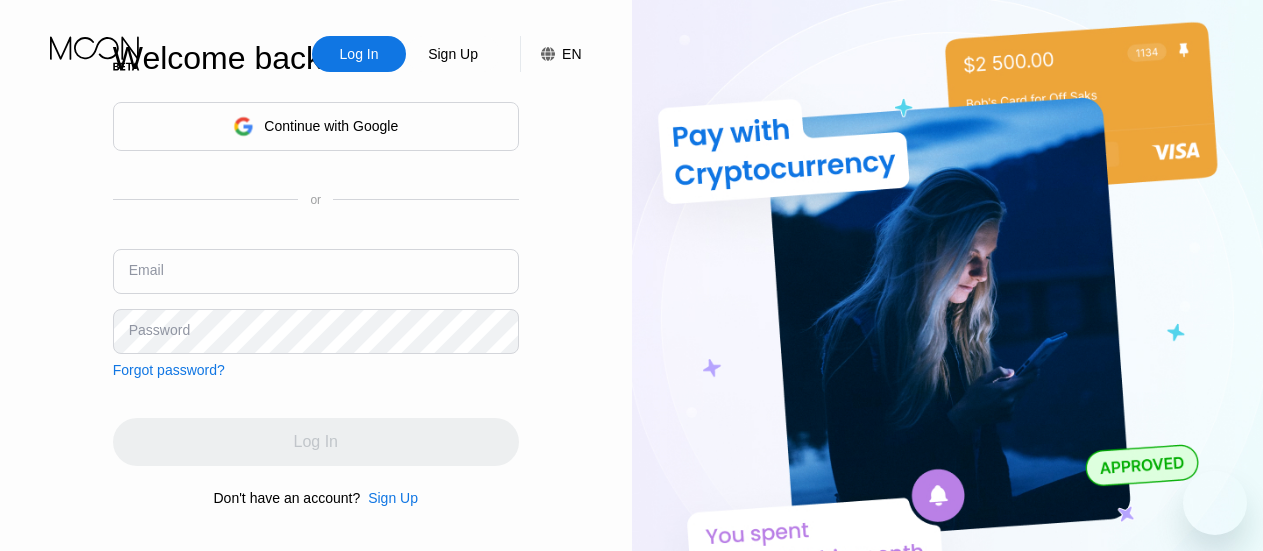 scroll, scrollTop: 0, scrollLeft: 0, axis: both 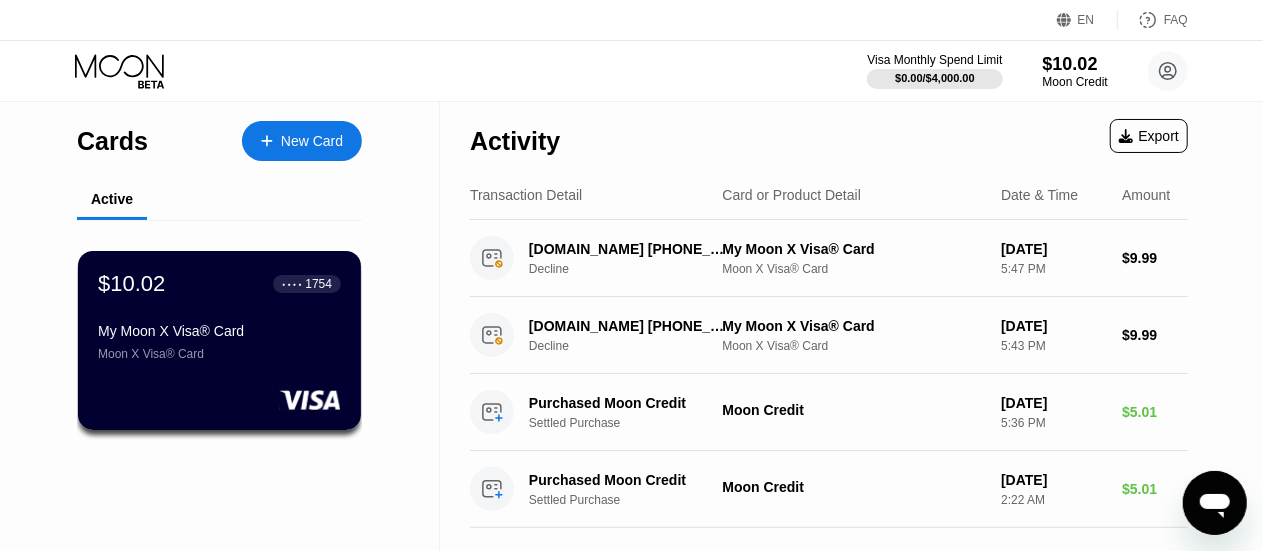 click 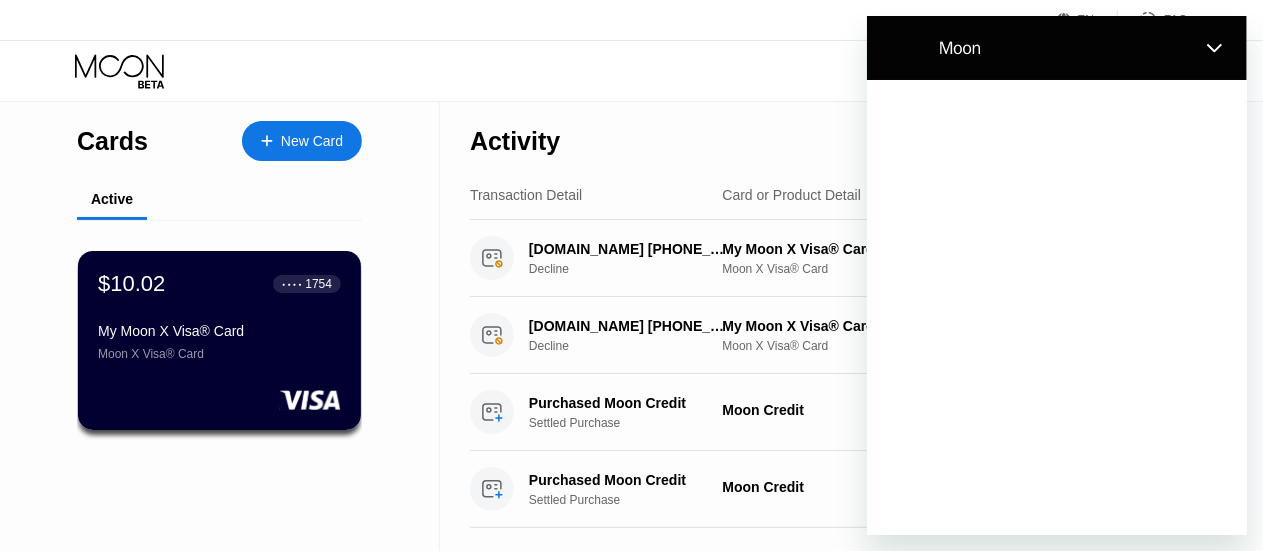 scroll, scrollTop: 0, scrollLeft: 0, axis: both 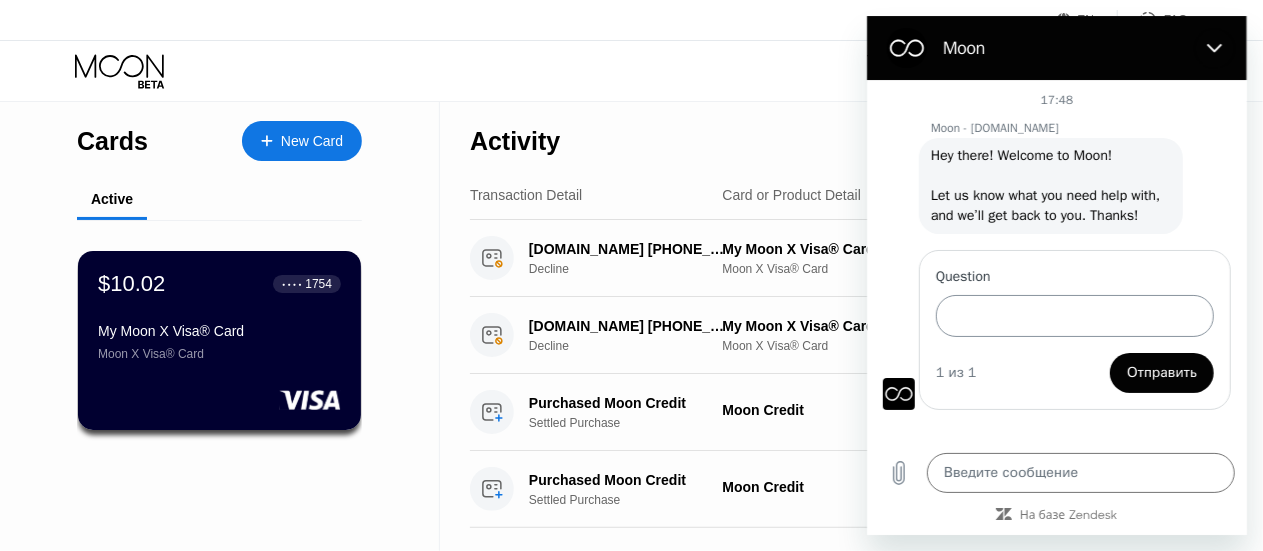click on "Question" at bounding box center (1074, 316) 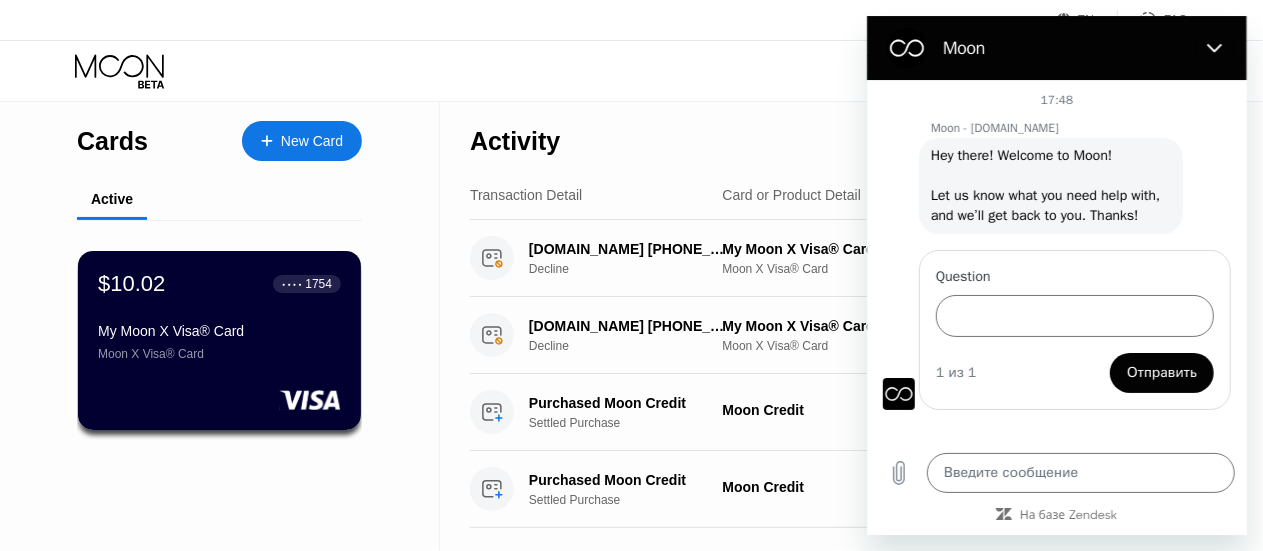 click on "Activity Export" at bounding box center [829, 136] 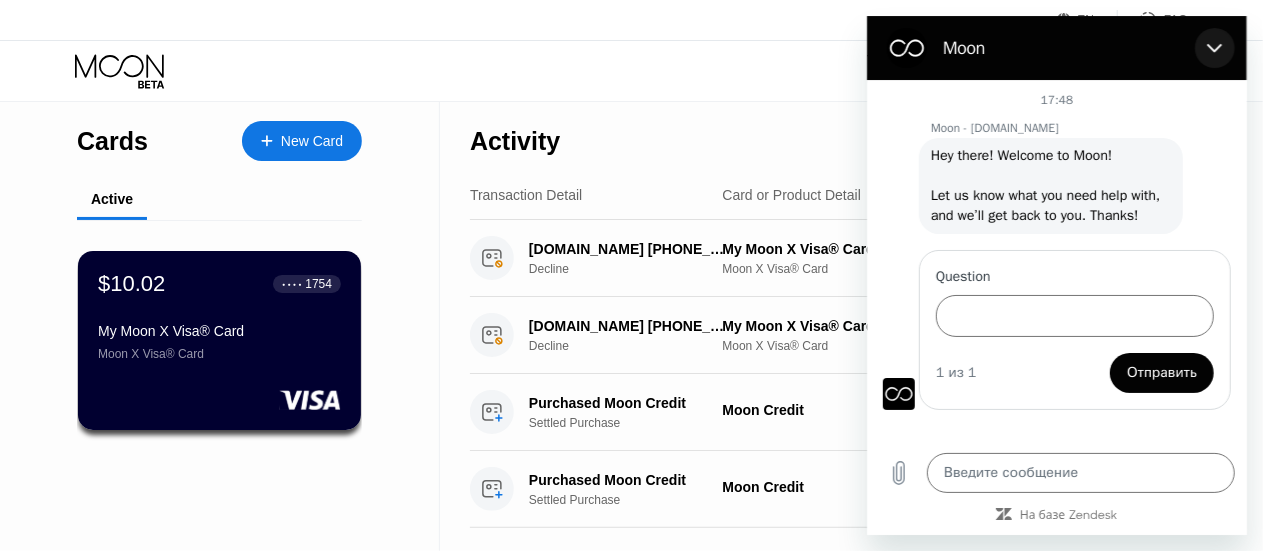 drag, startPoint x: 1204, startPoint y: 44, endPoint x: 1993, endPoint y: 145, distance: 795.43823 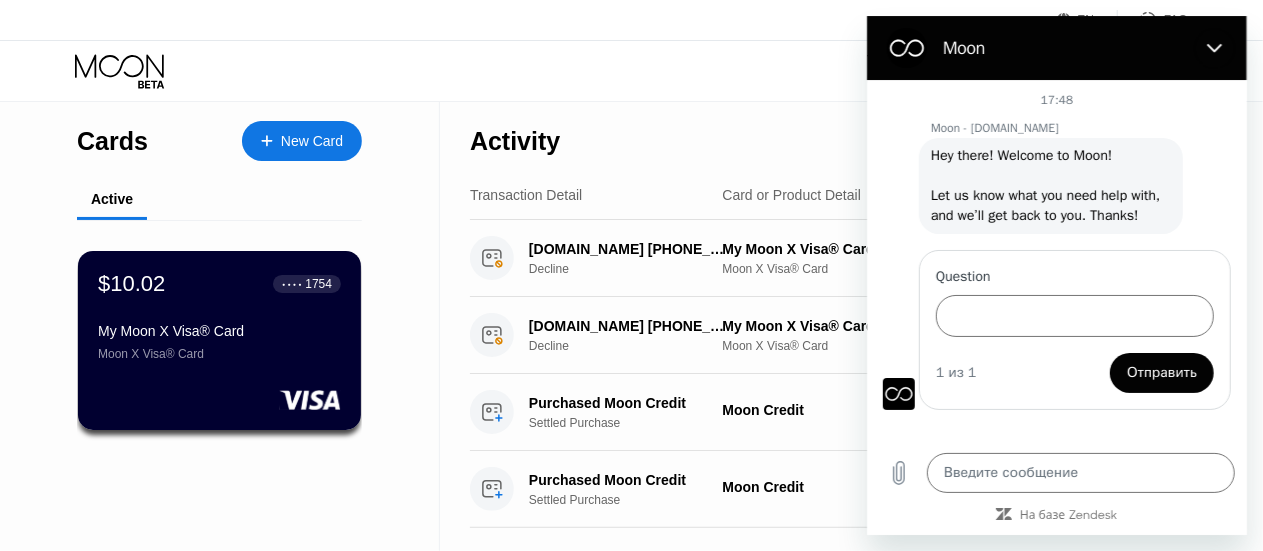type on "x" 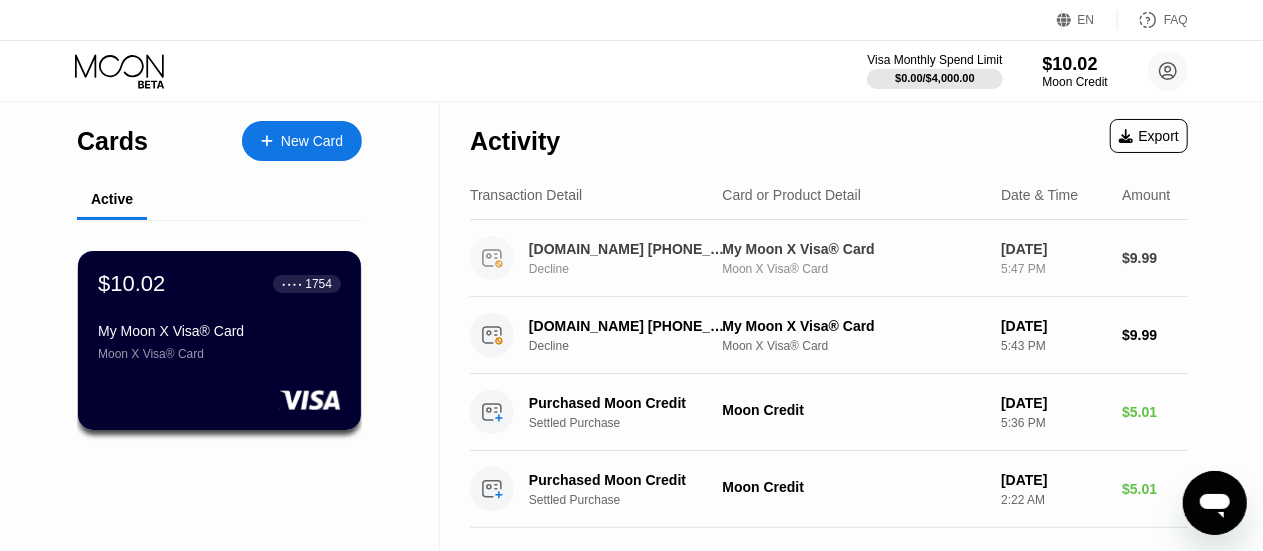 type 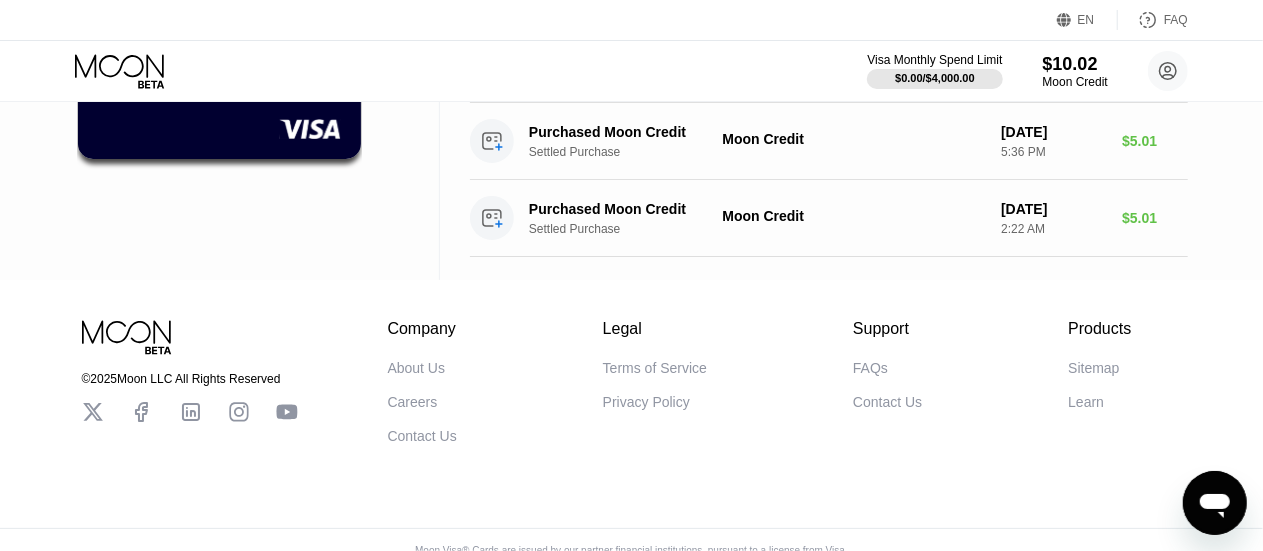 scroll, scrollTop: 306, scrollLeft: 0, axis: vertical 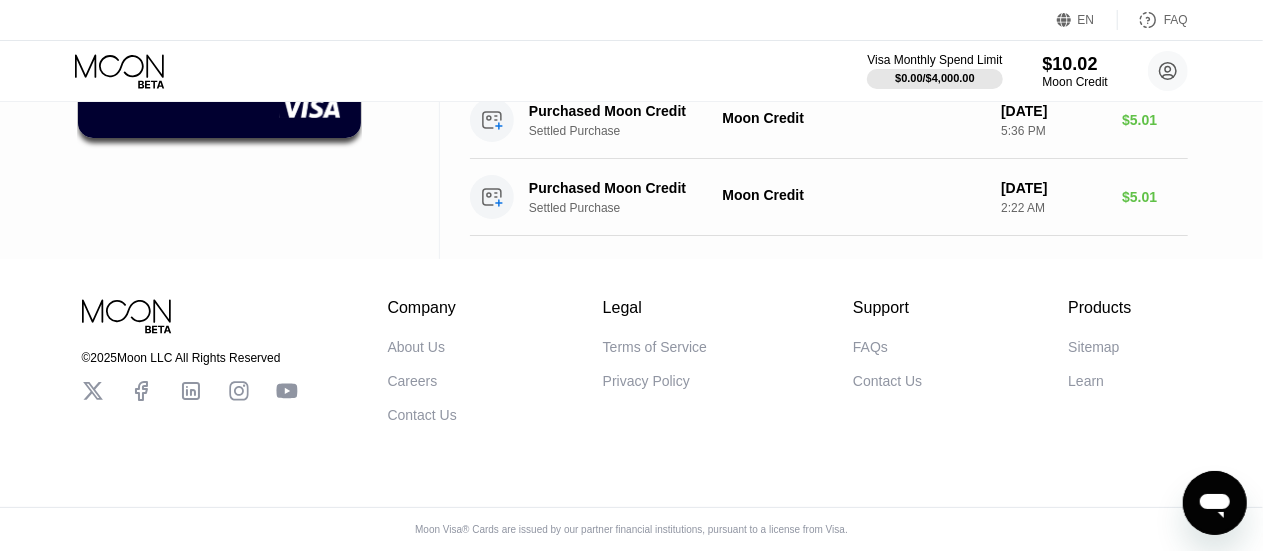 click at bounding box center (1214, 502) 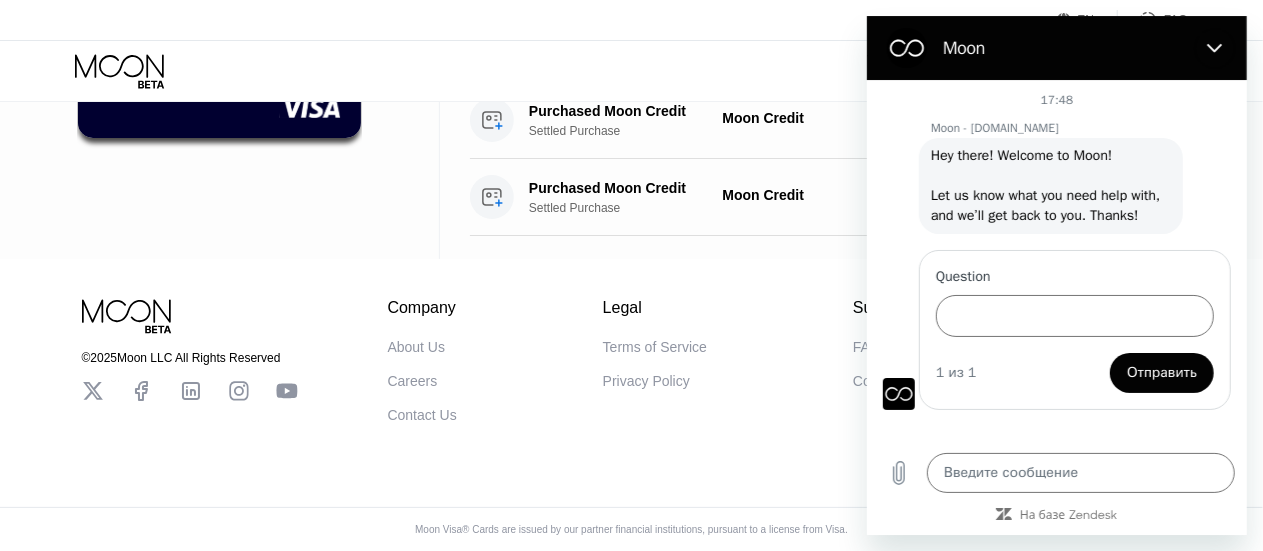 click at bounding box center [898, 394] 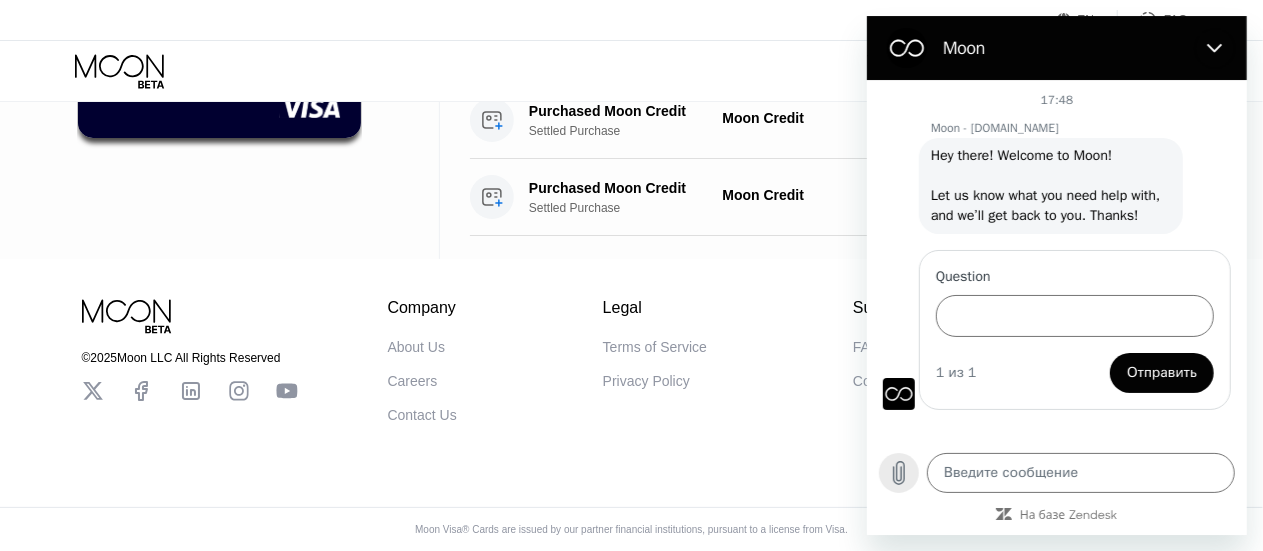 click 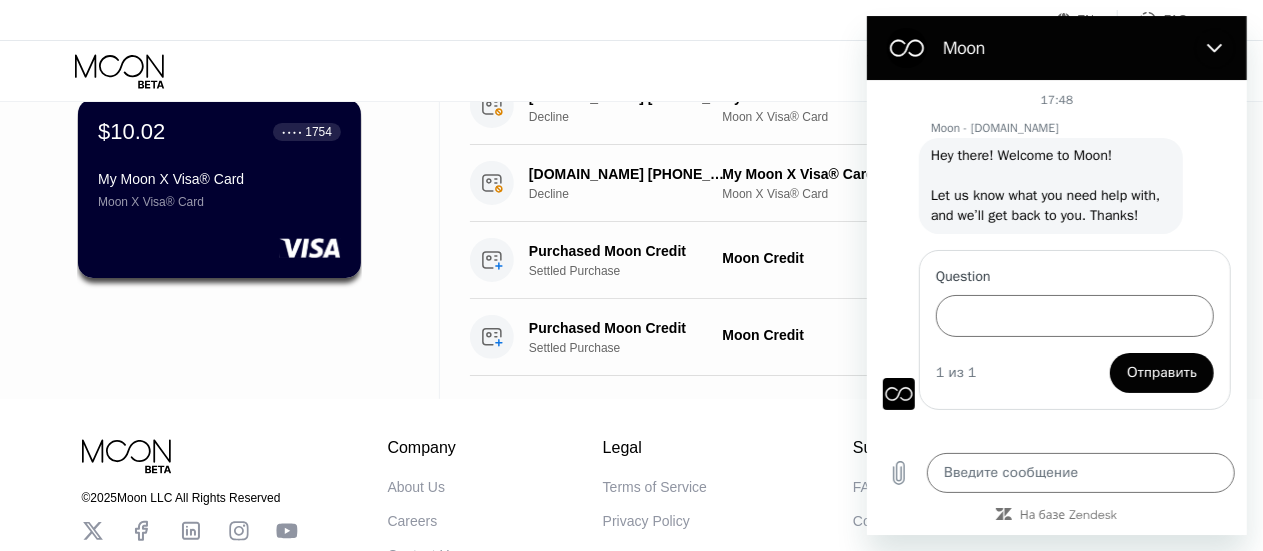 scroll, scrollTop: 0, scrollLeft: 0, axis: both 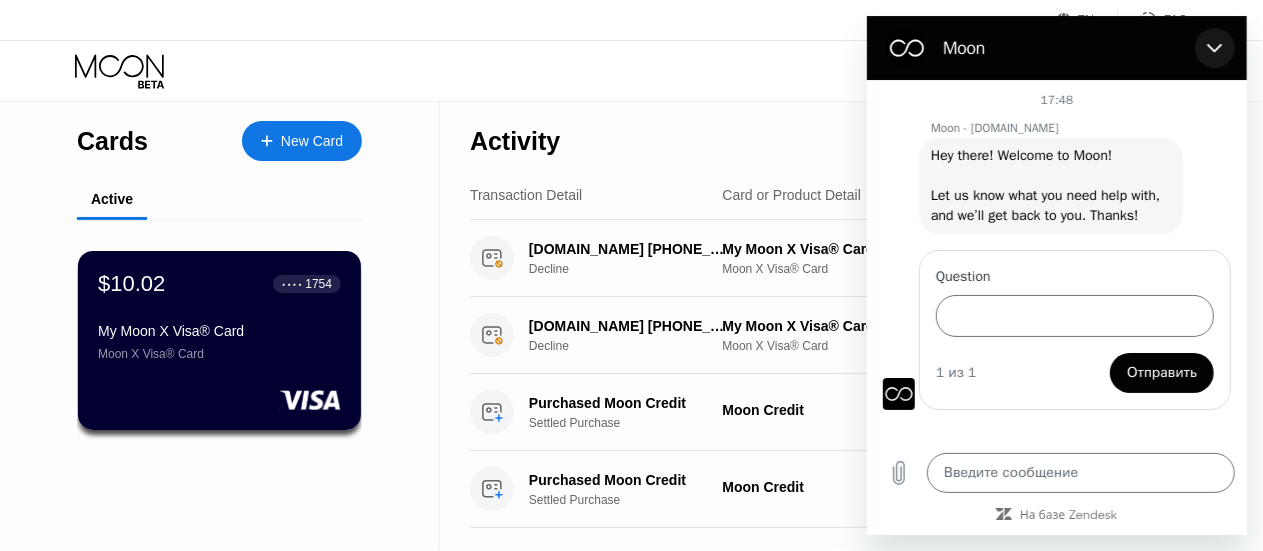 click at bounding box center (1214, 48) 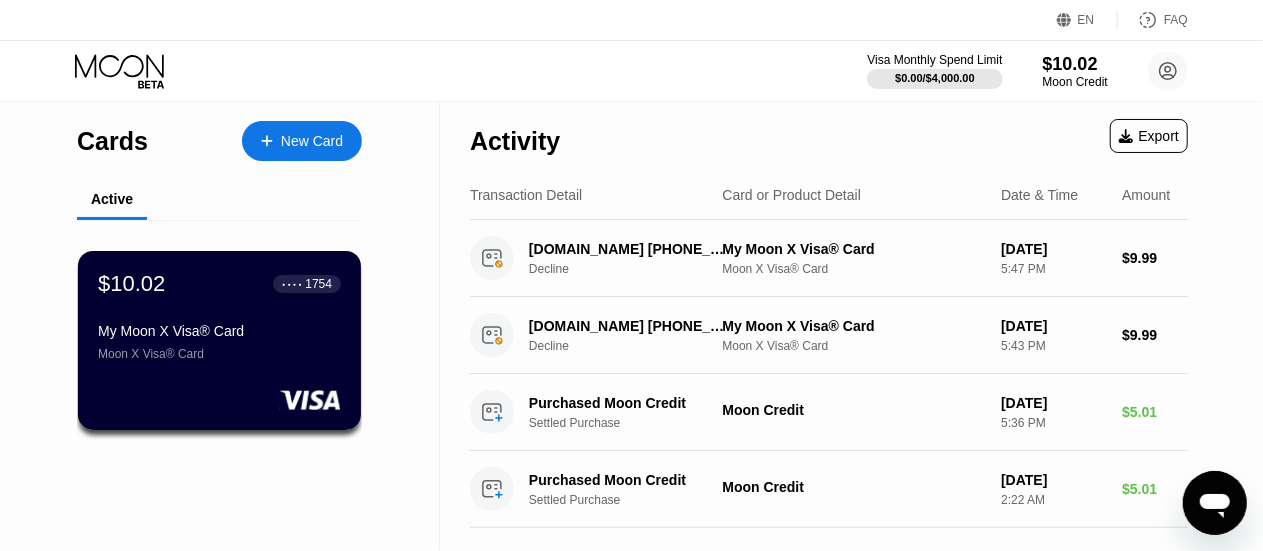 click 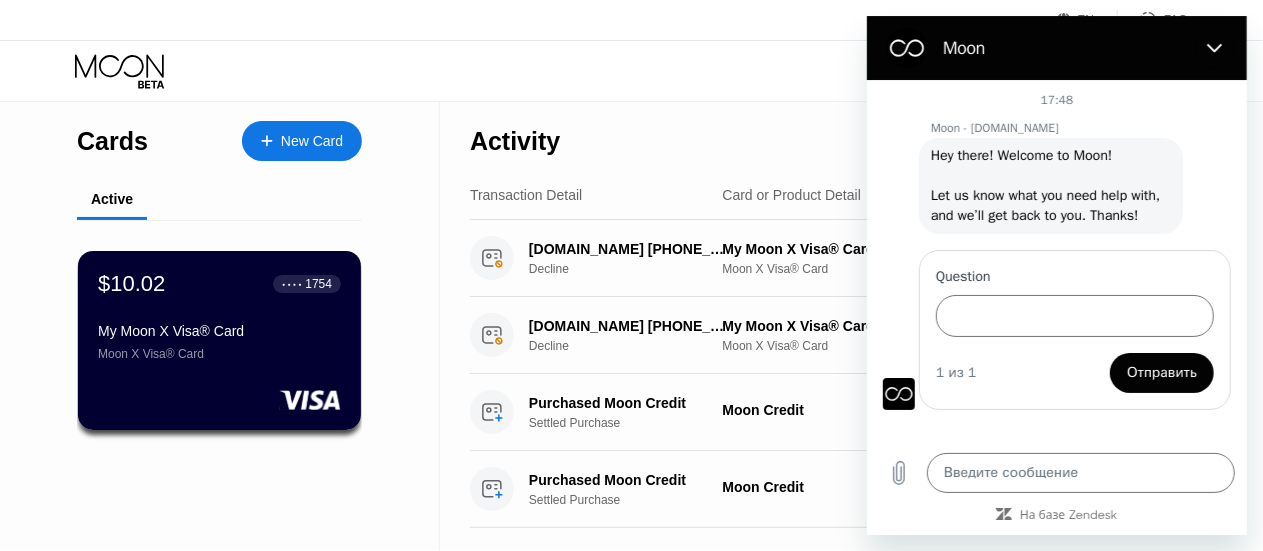 click at bounding box center (898, 394) 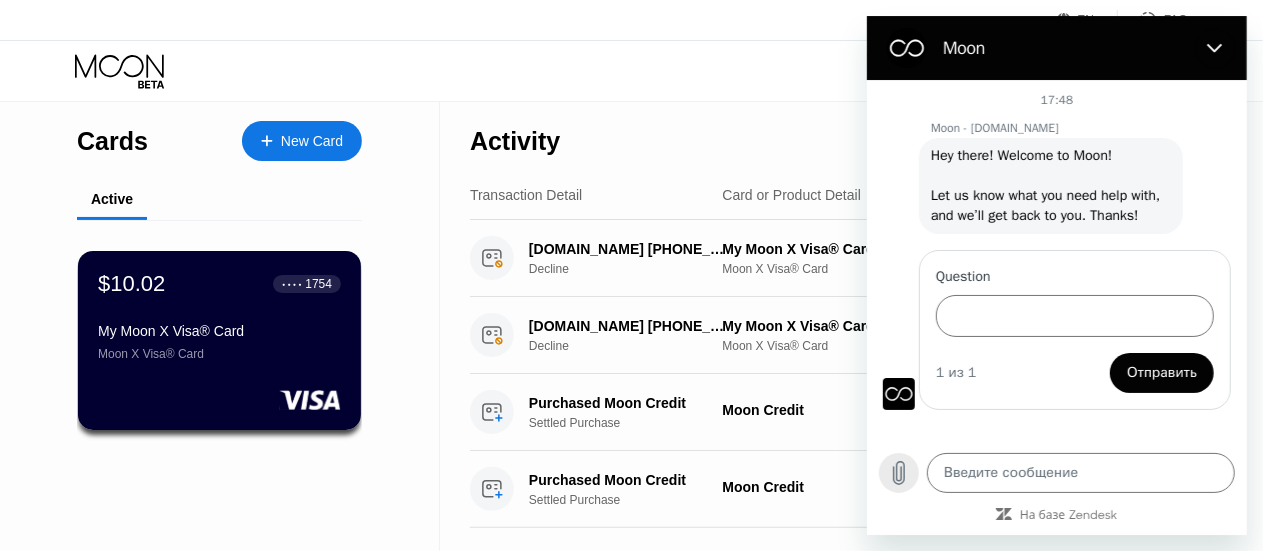 click 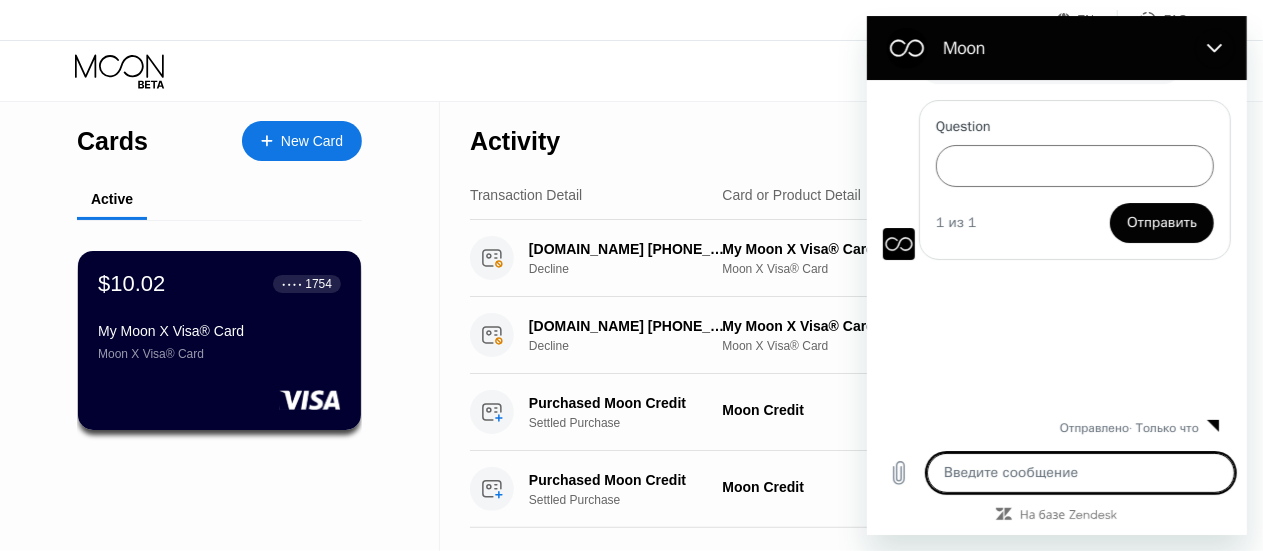 scroll, scrollTop: 168, scrollLeft: 0, axis: vertical 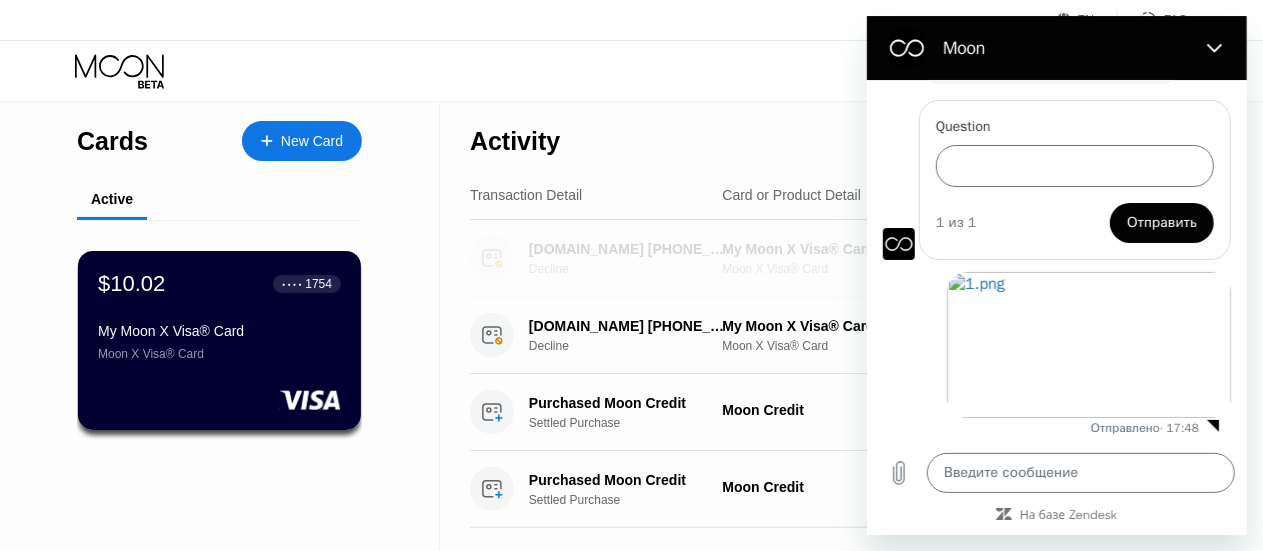 drag, startPoint x: 576, startPoint y: 270, endPoint x: 520, endPoint y: 277, distance: 56.435802 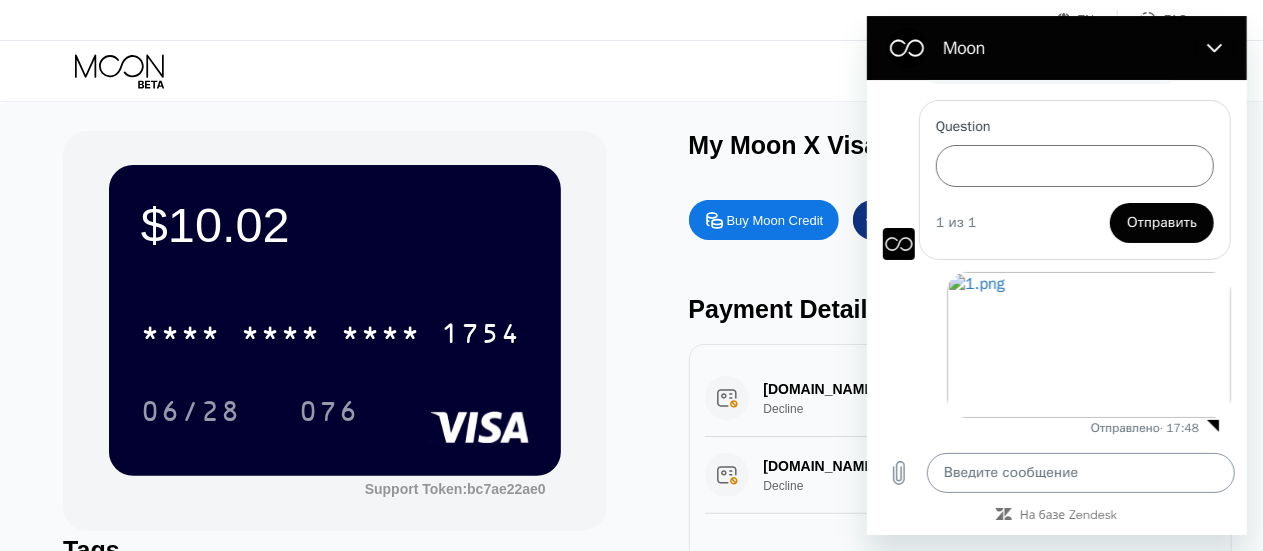 type on "x" 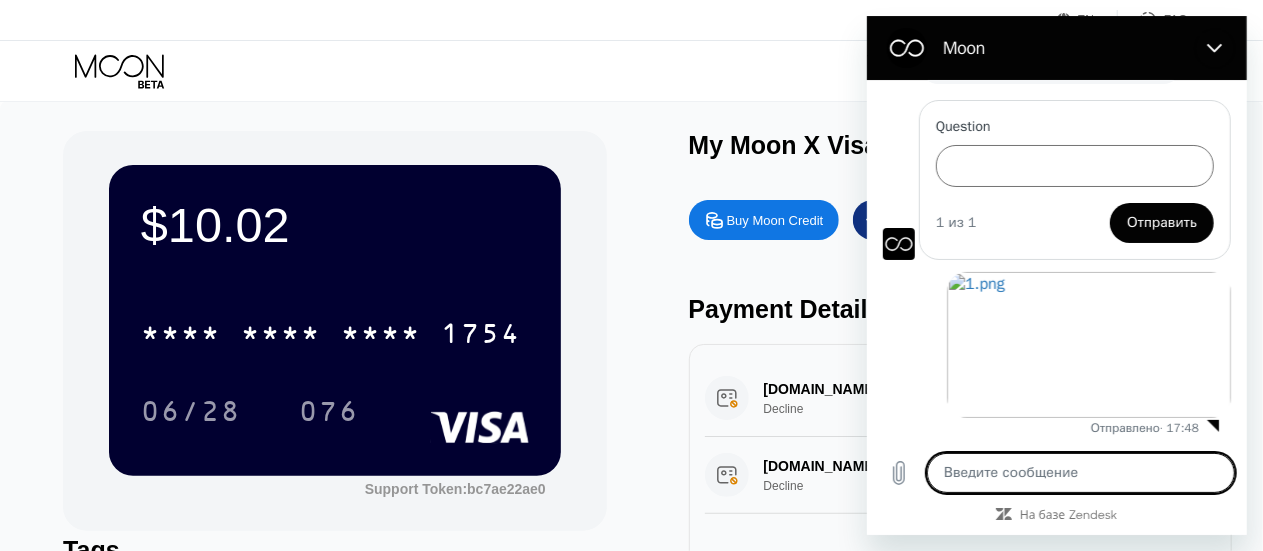 paste on "Why payment decline?" 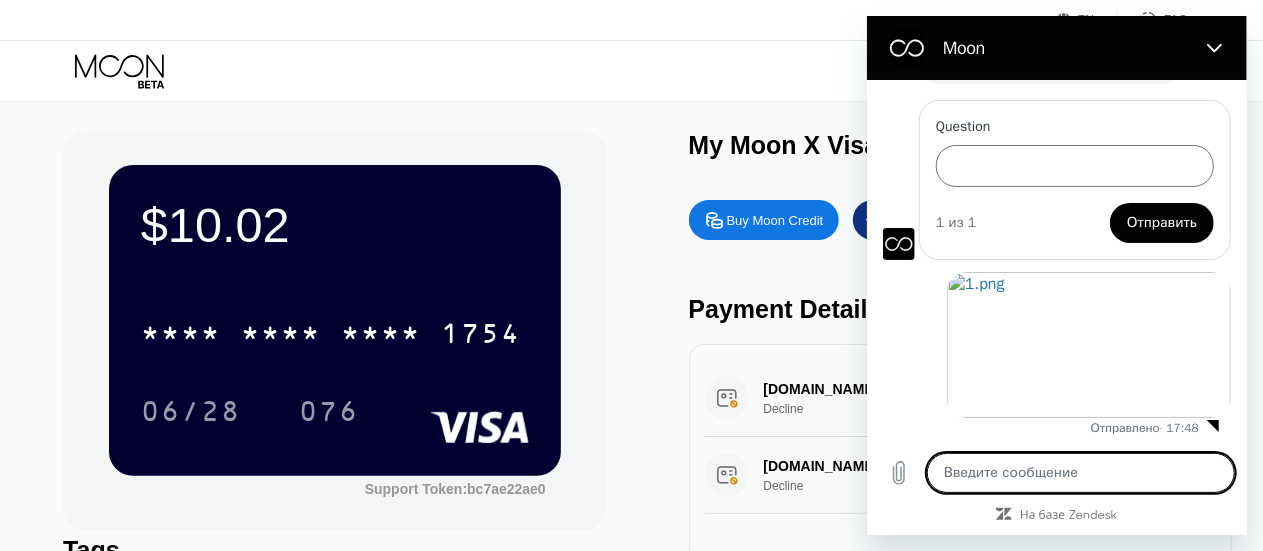 type on "Why payment decline?" 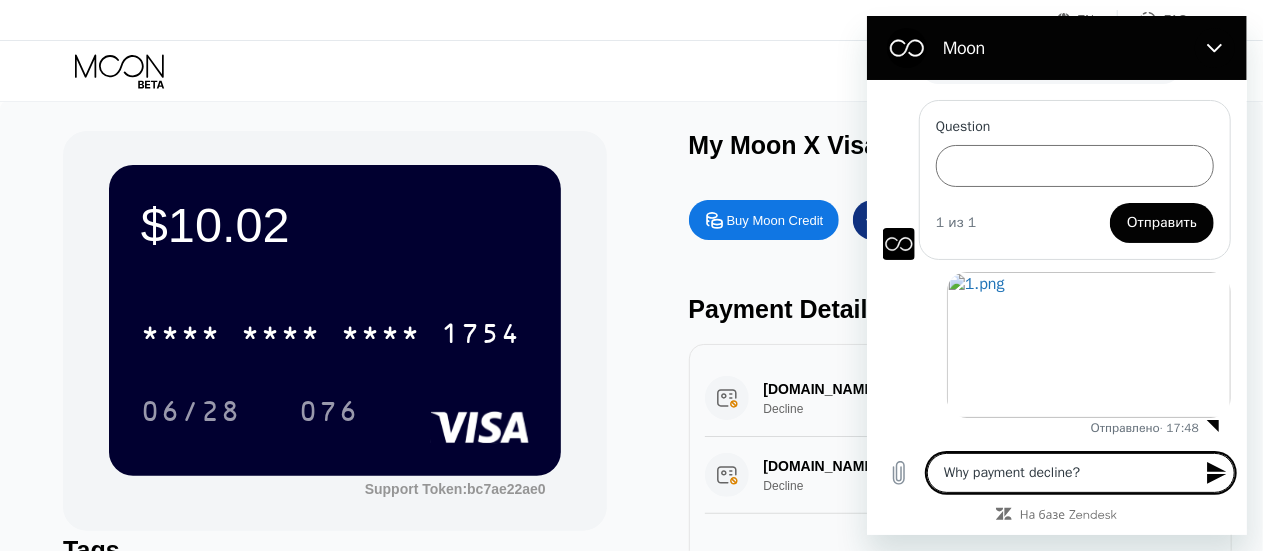 type 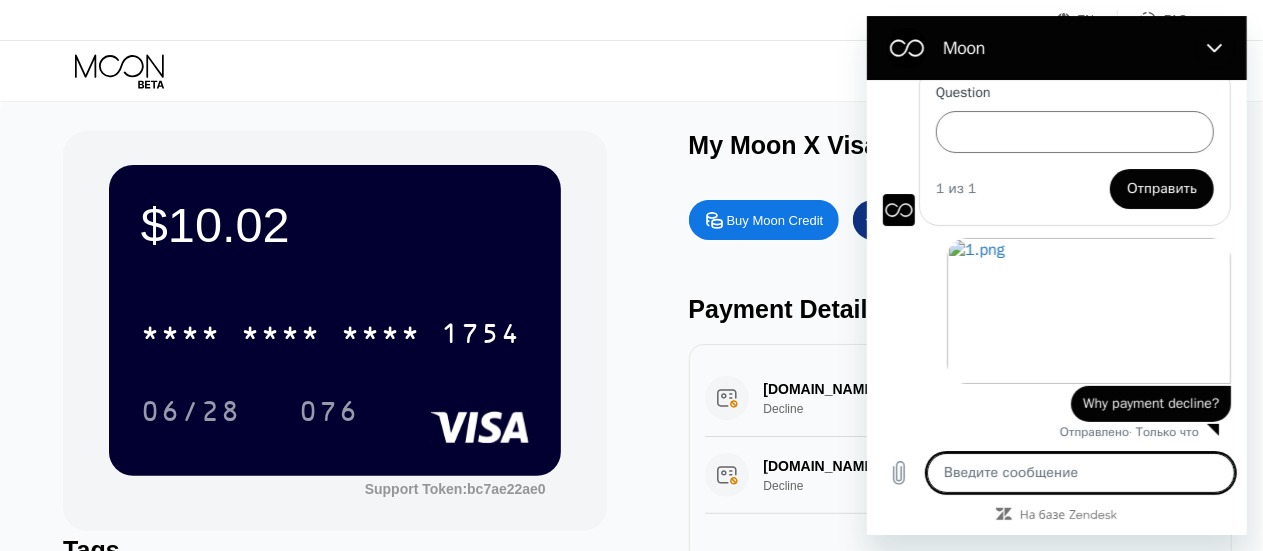 scroll, scrollTop: 206, scrollLeft: 0, axis: vertical 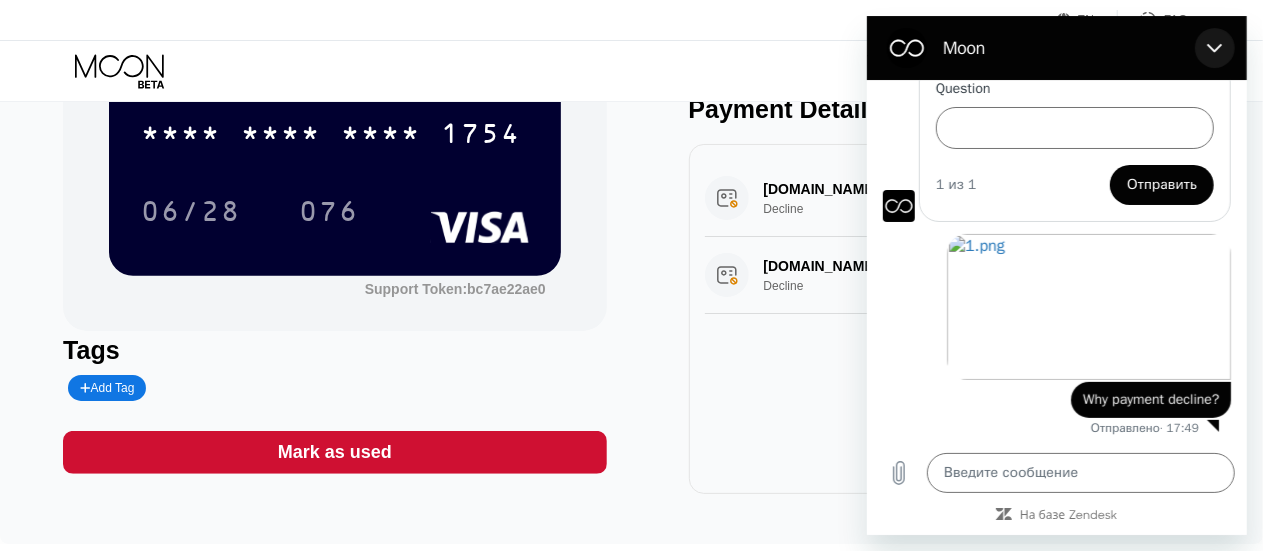 drag, startPoint x: 1229, startPoint y: 44, endPoint x: 2096, endPoint y: 60, distance: 867.14764 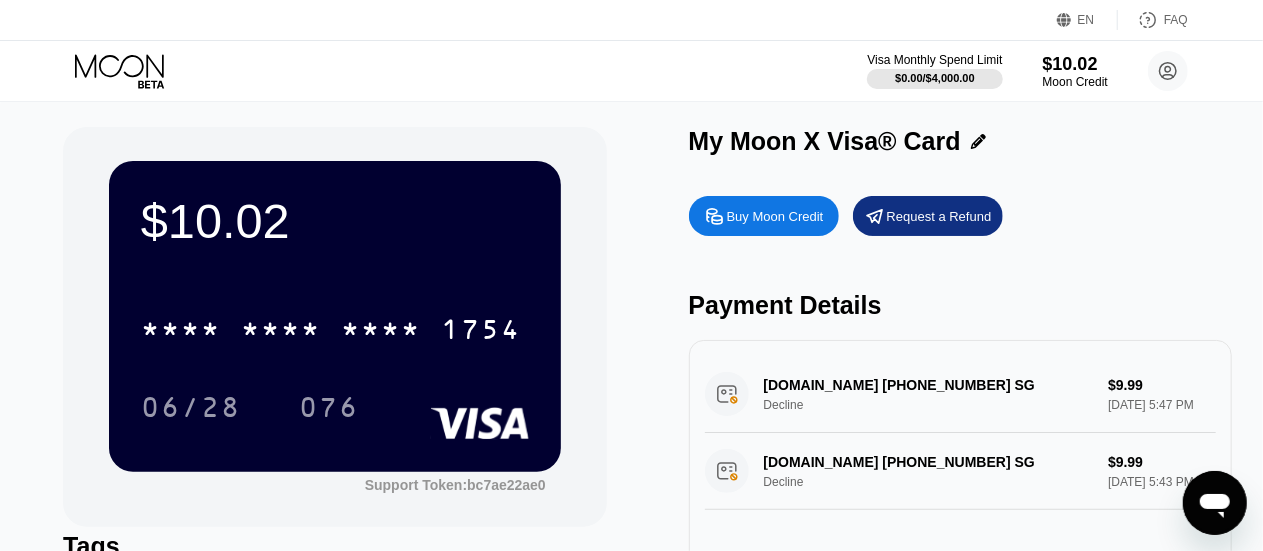scroll, scrollTop: 0, scrollLeft: 0, axis: both 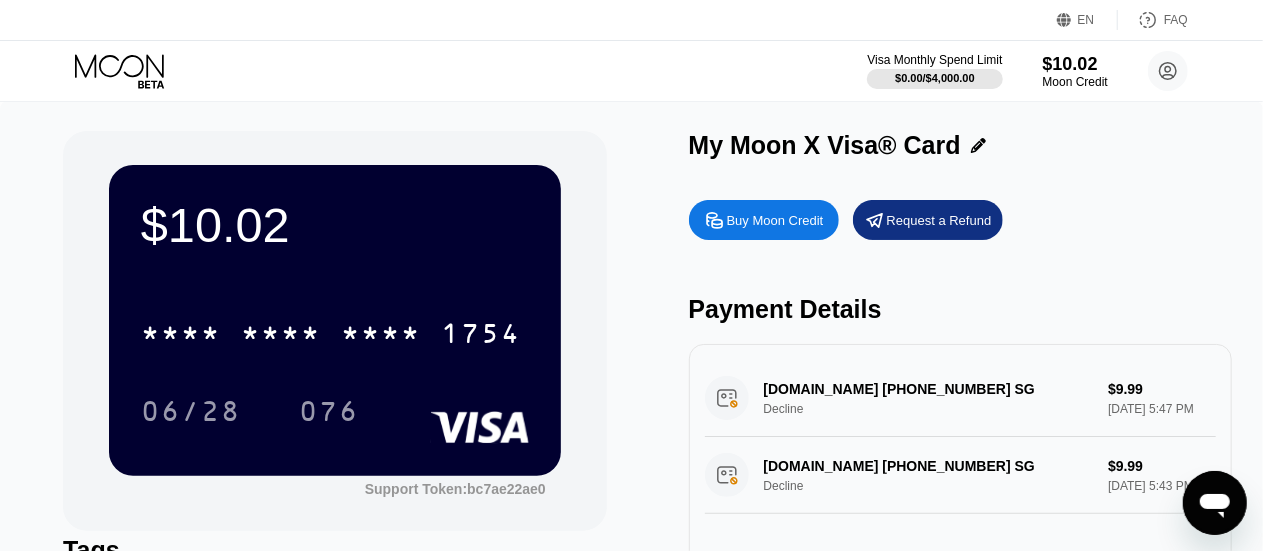 click 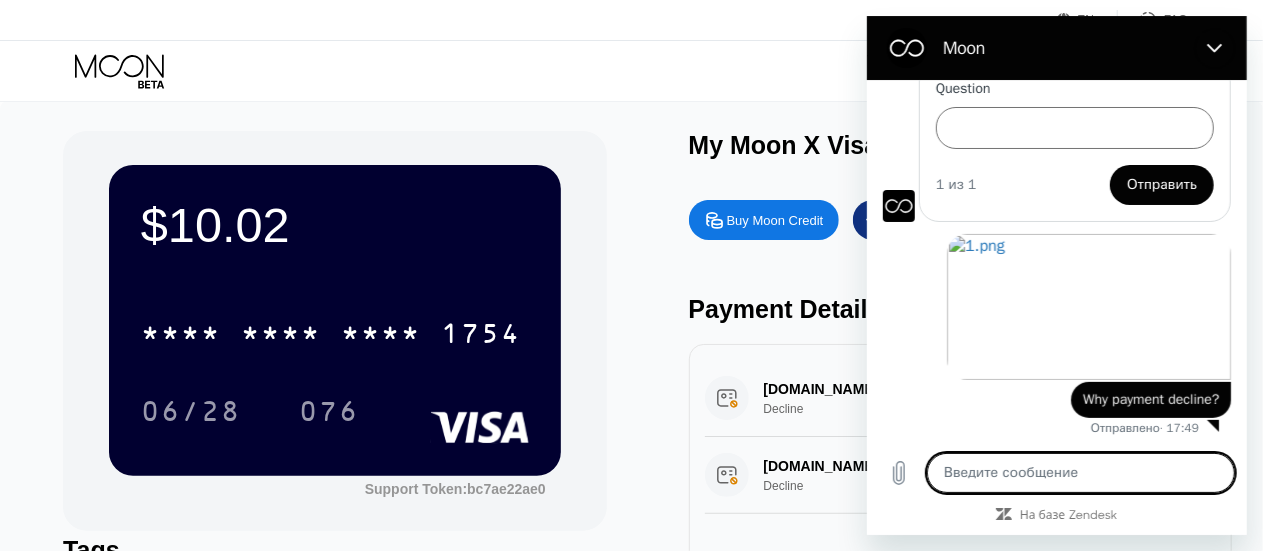 type on "x" 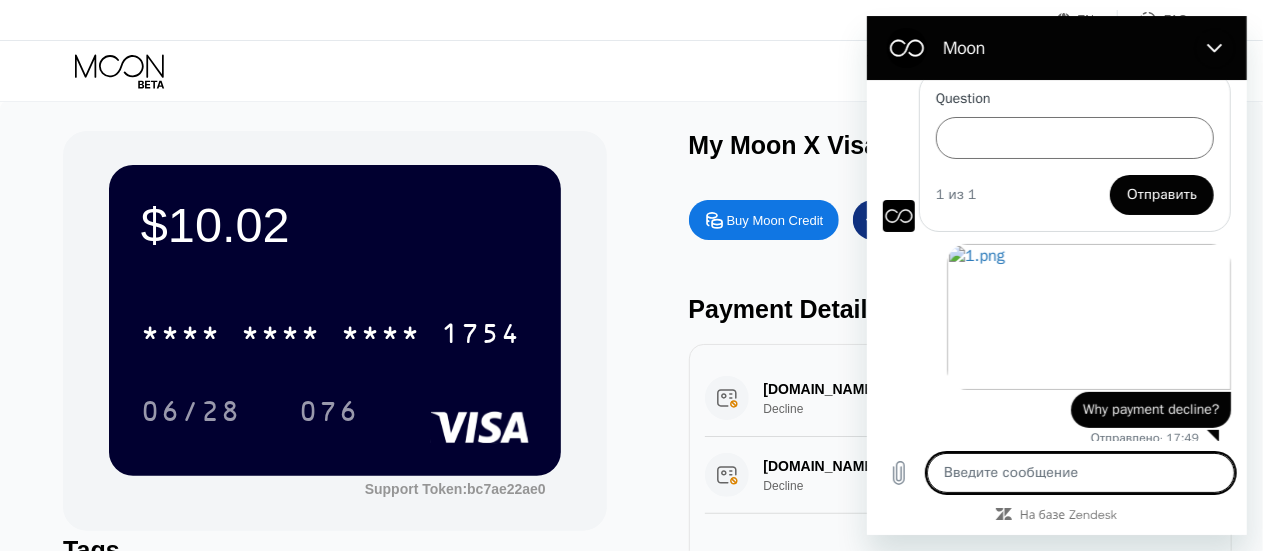 scroll, scrollTop: 206, scrollLeft: 0, axis: vertical 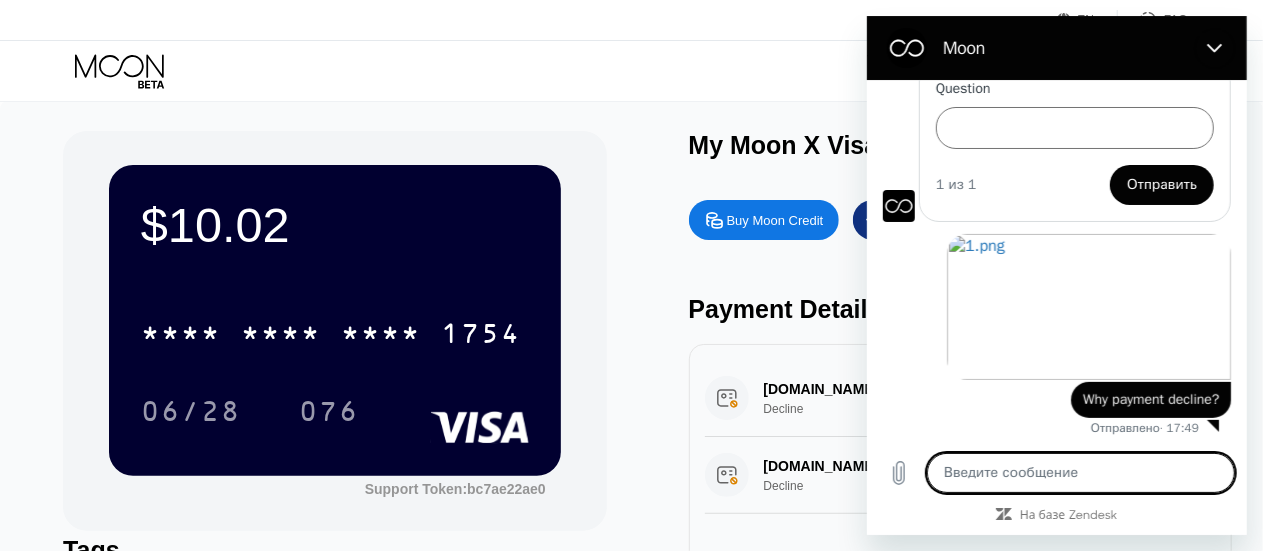 click on "Why payment decline?" at bounding box center [1150, 399] 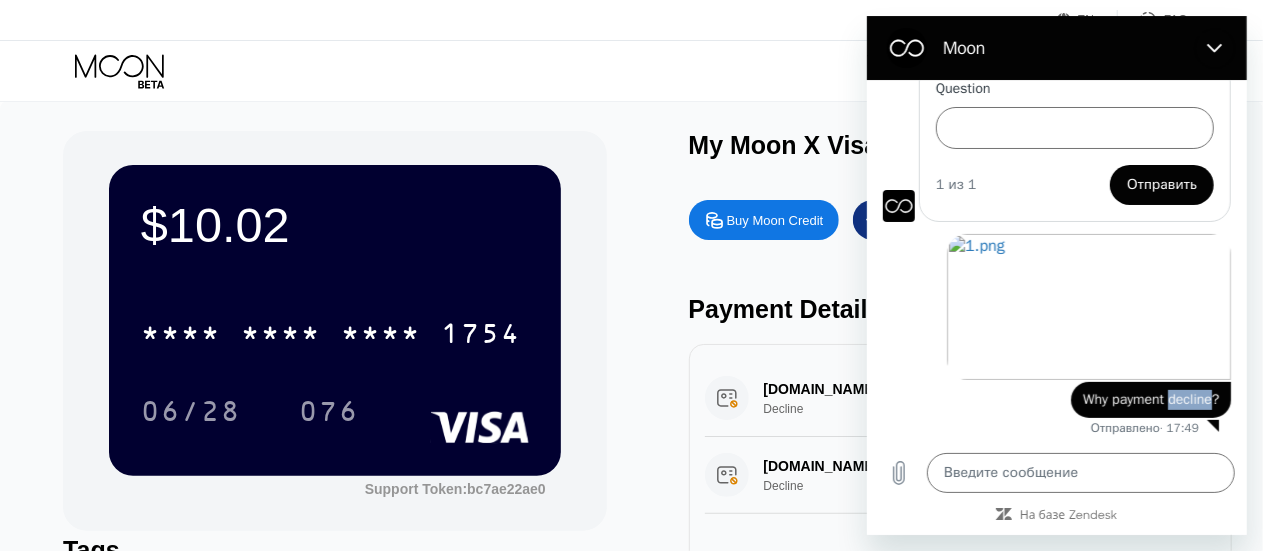 click on "Why payment decline?" at bounding box center (1150, 399) 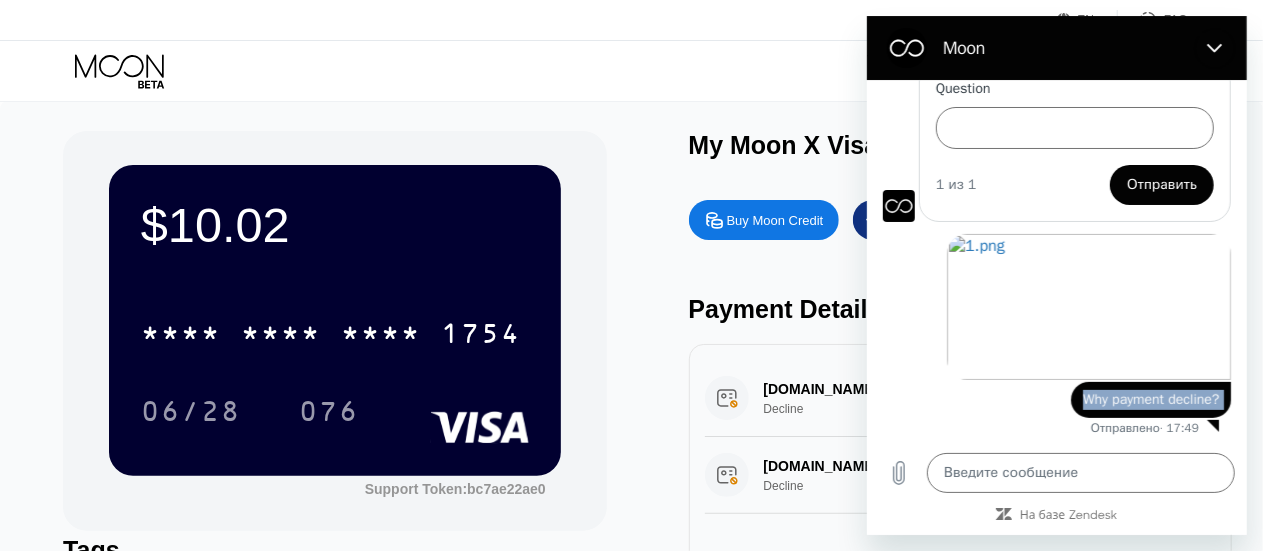click on "Why payment decline?" at bounding box center [1150, 399] 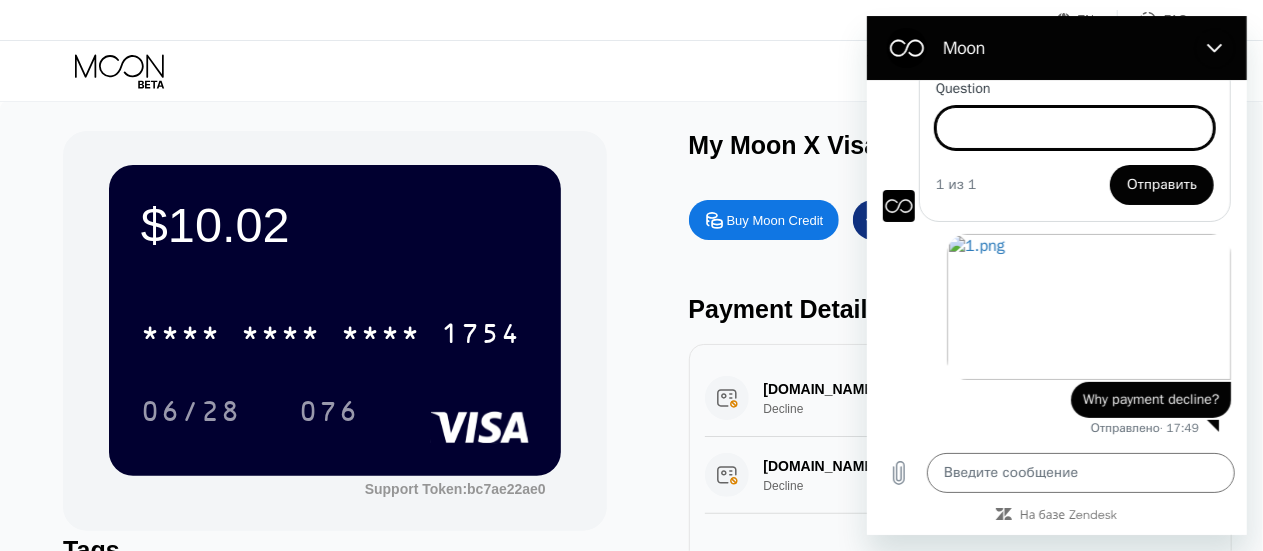 click on "Question" at bounding box center (1074, 128) 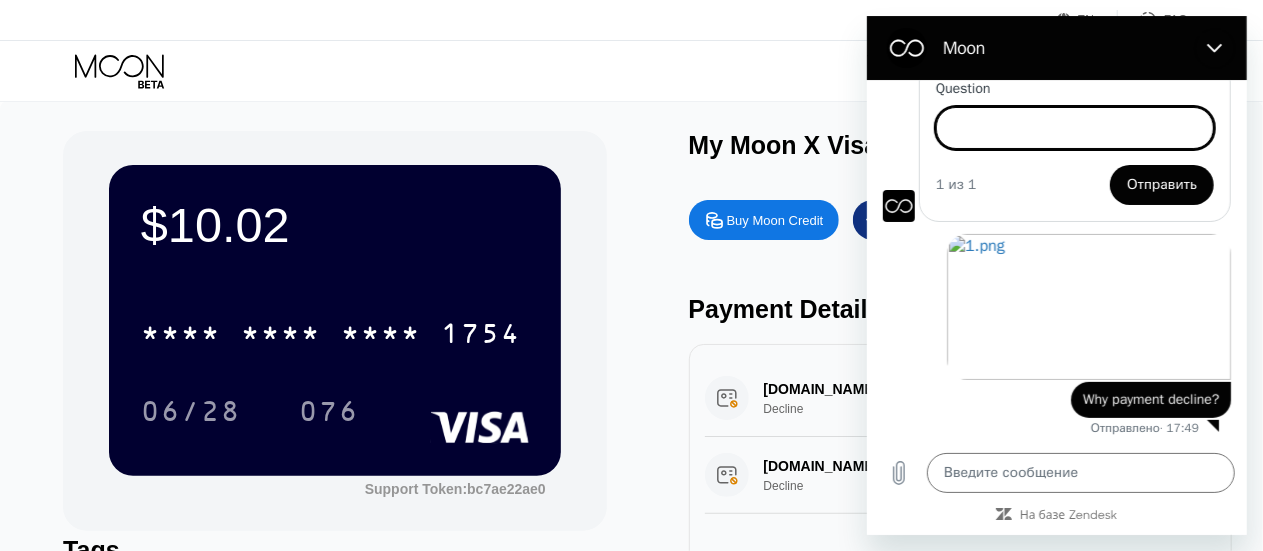 paste on "Why payment decline?" 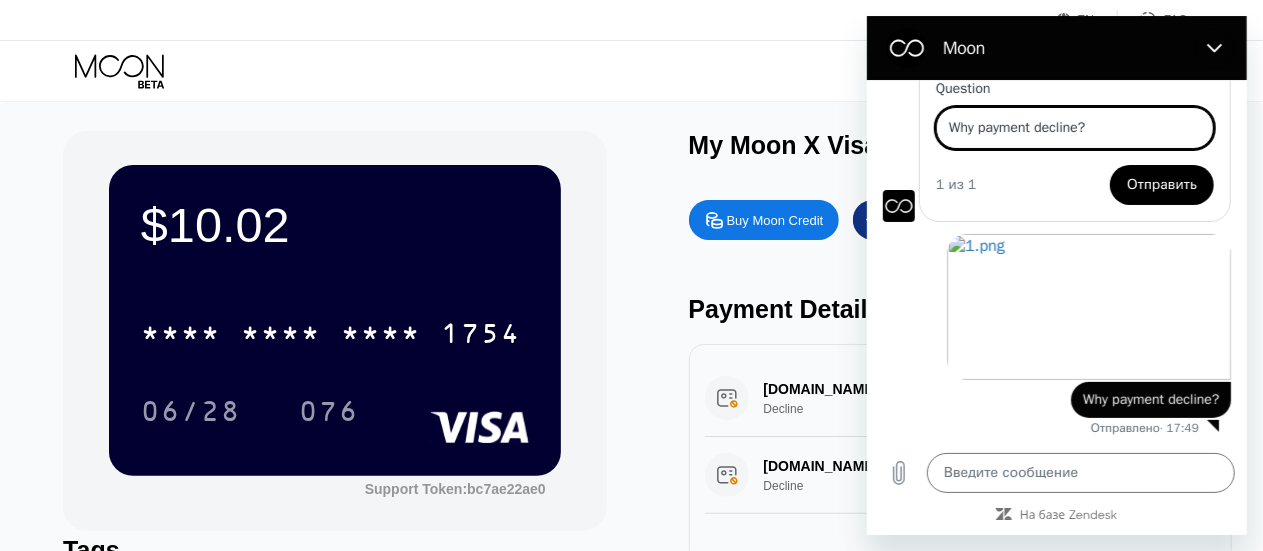 type on "Why payment decline?" 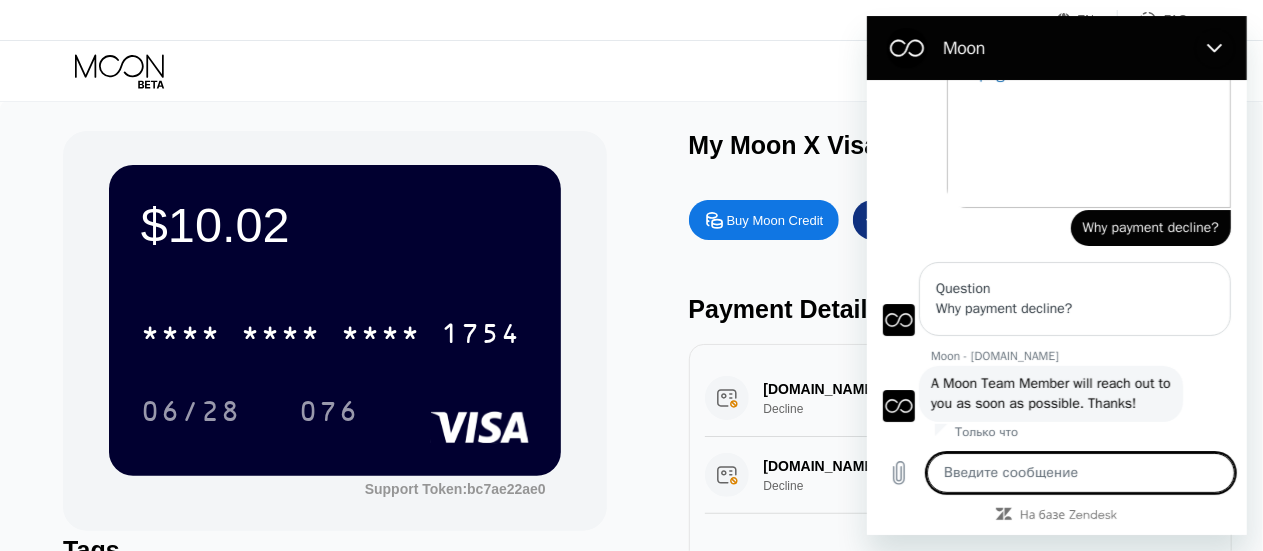 scroll, scrollTop: 227, scrollLeft: 0, axis: vertical 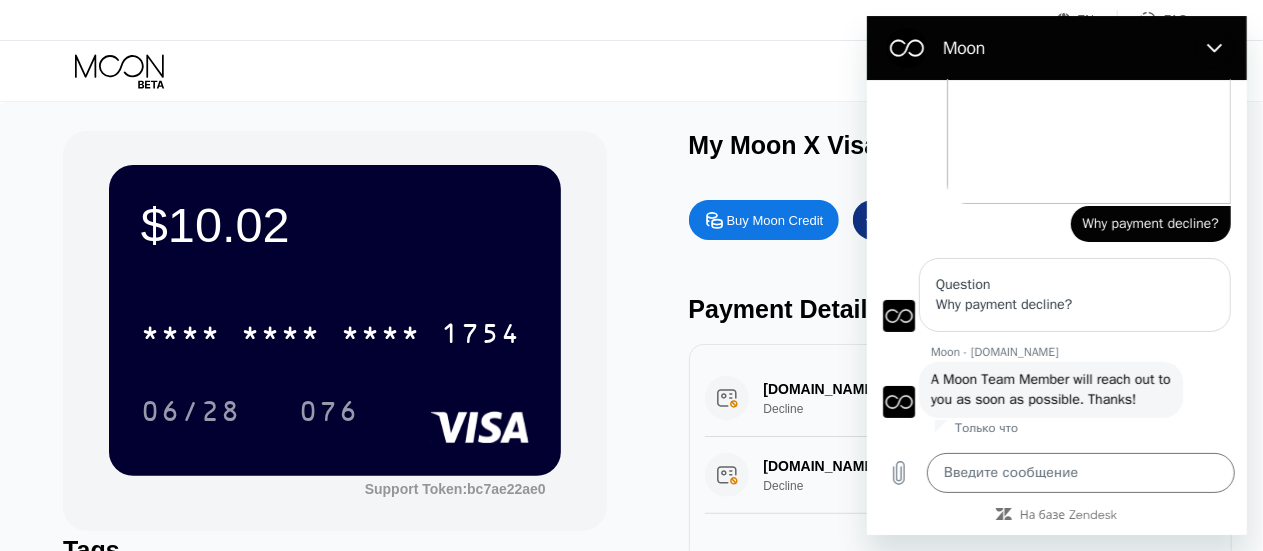 click on "Только что" at bounding box center (1090, 428) 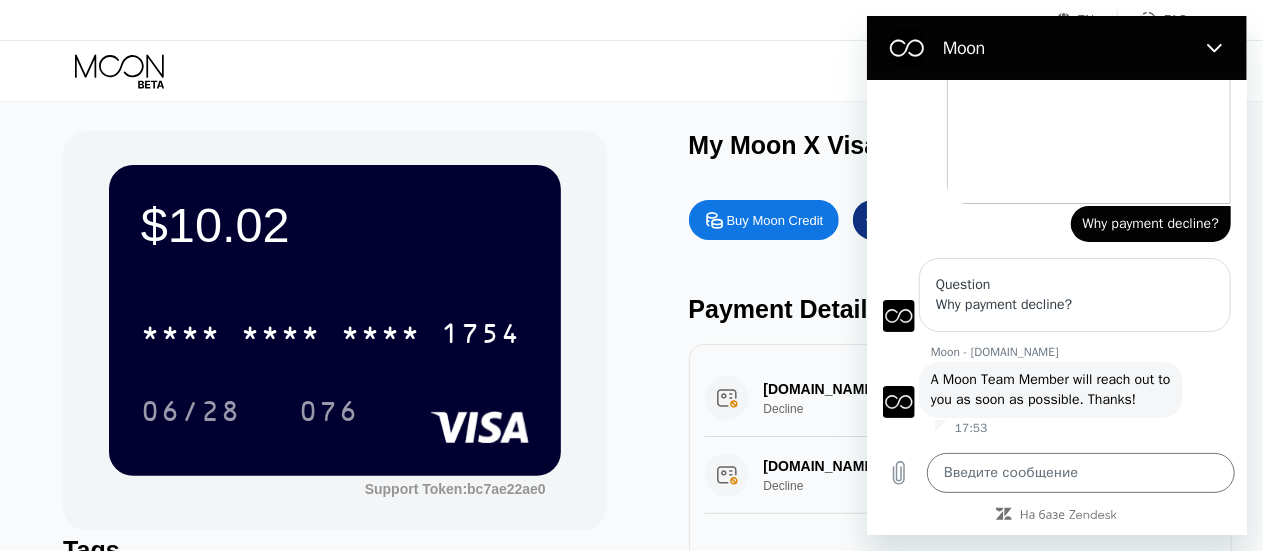type on "x" 